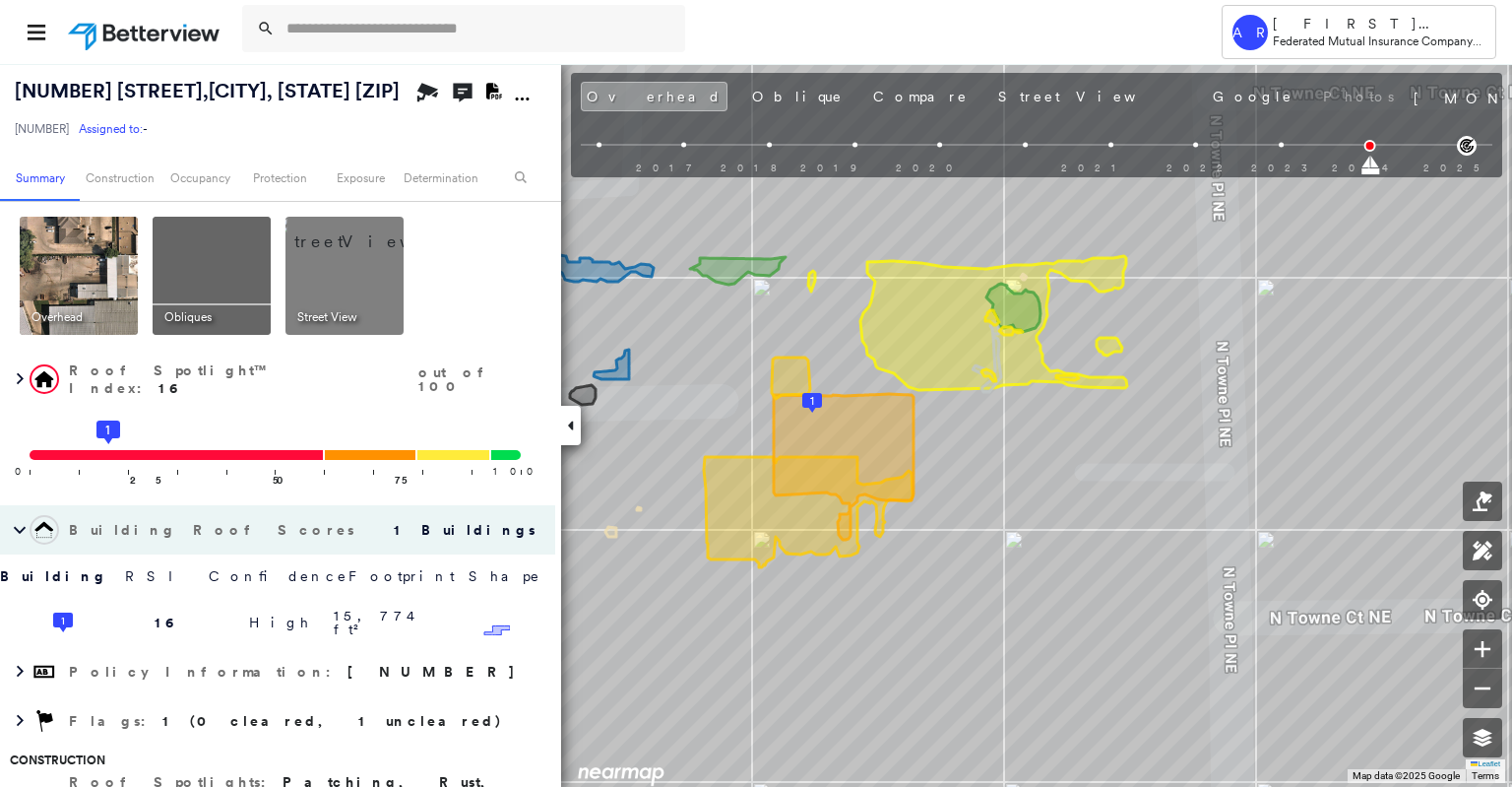 scroll, scrollTop: 0, scrollLeft: 0, axis: both 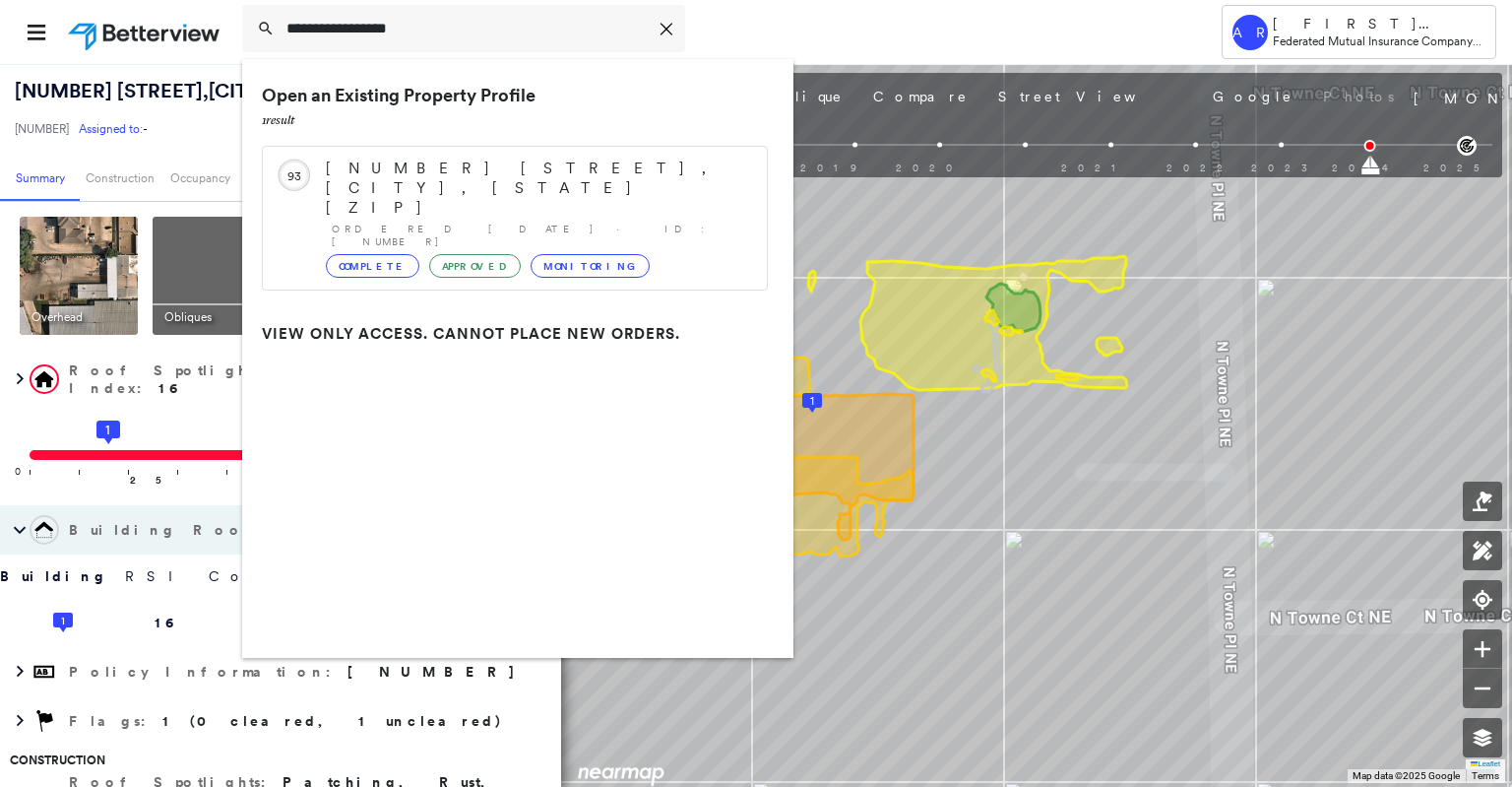 type on "**********" 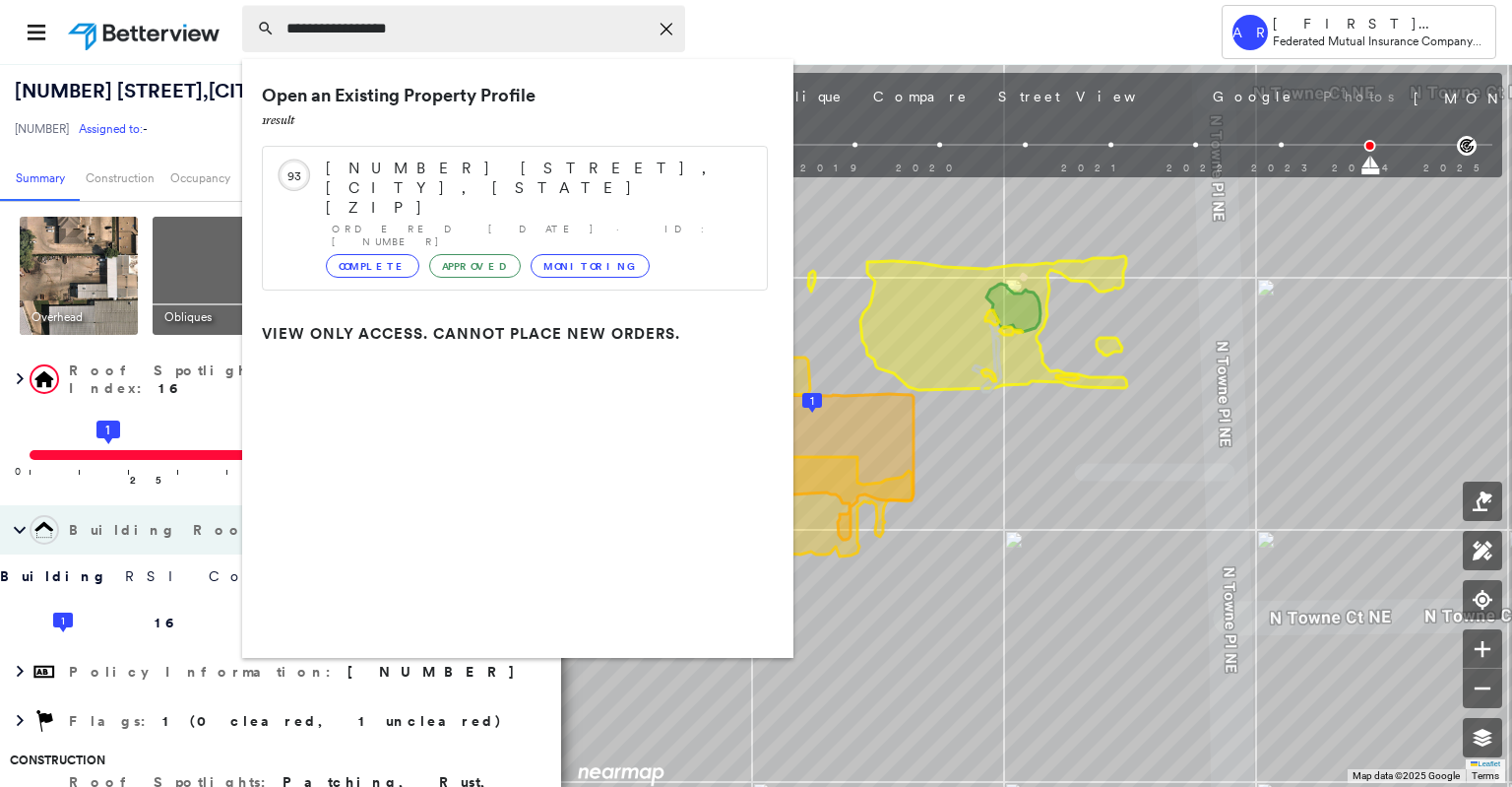 click on "Icon_Closemodal" 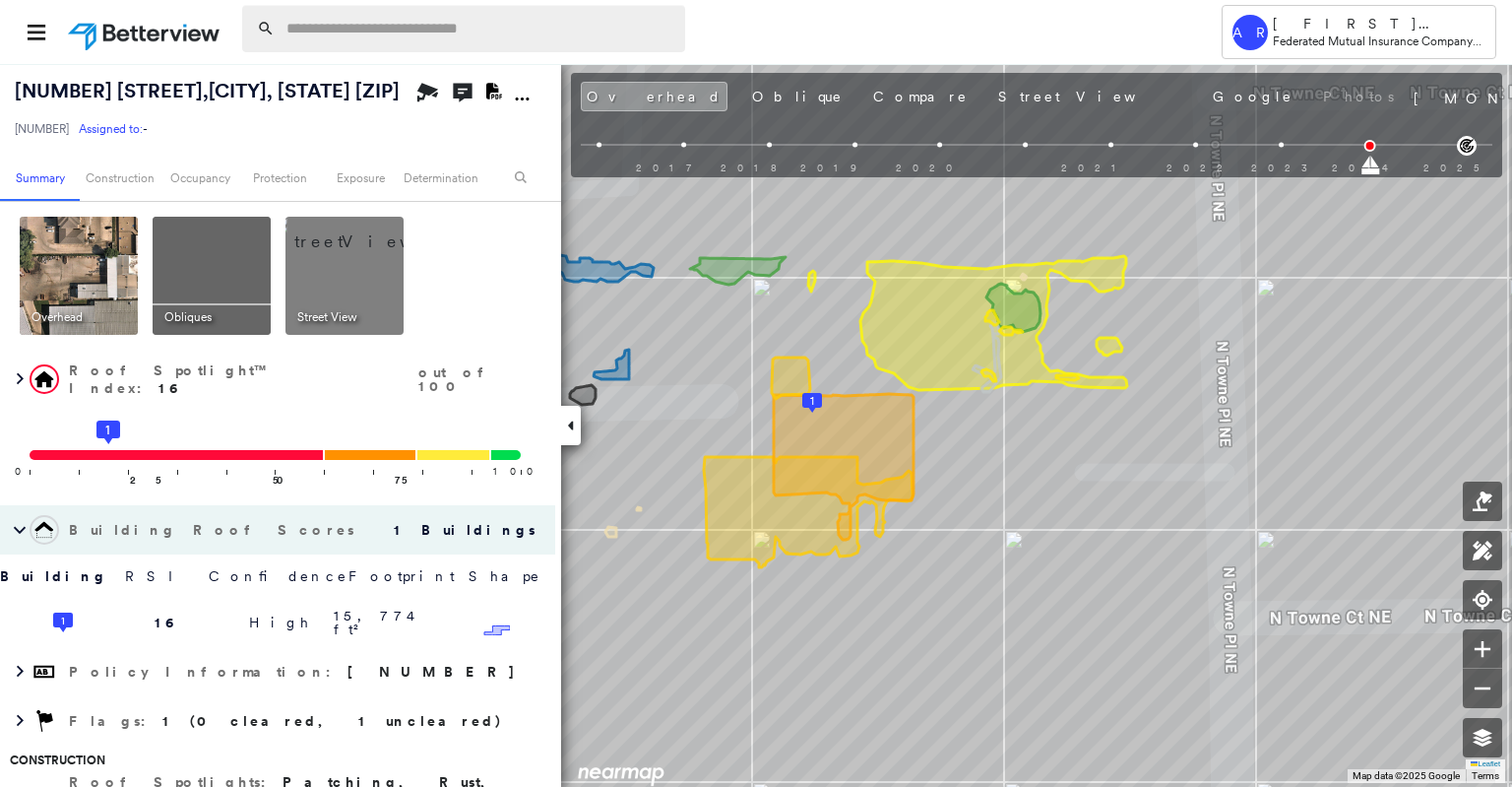 click at bounding box center (479, 29) 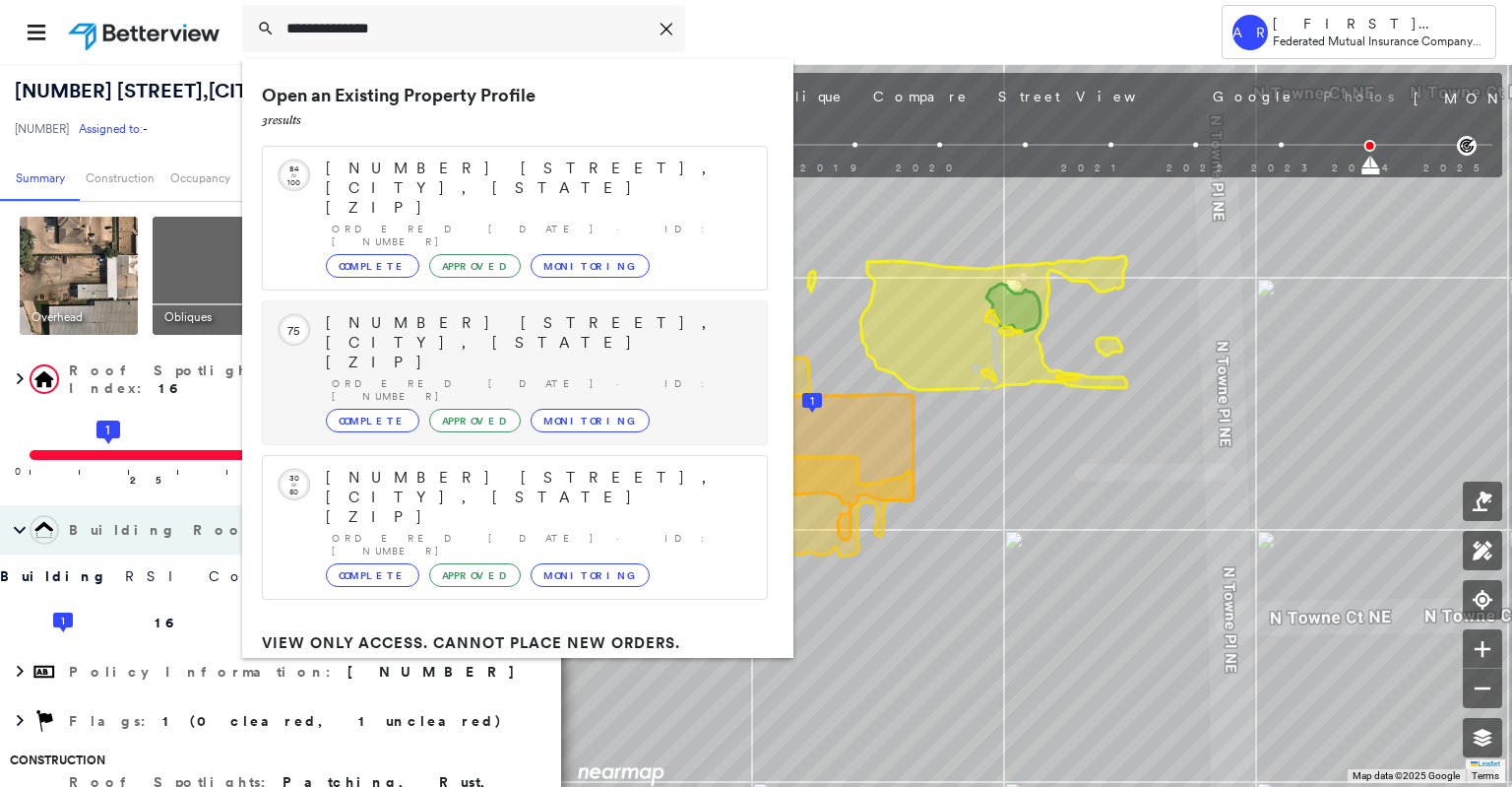 type on "**********" 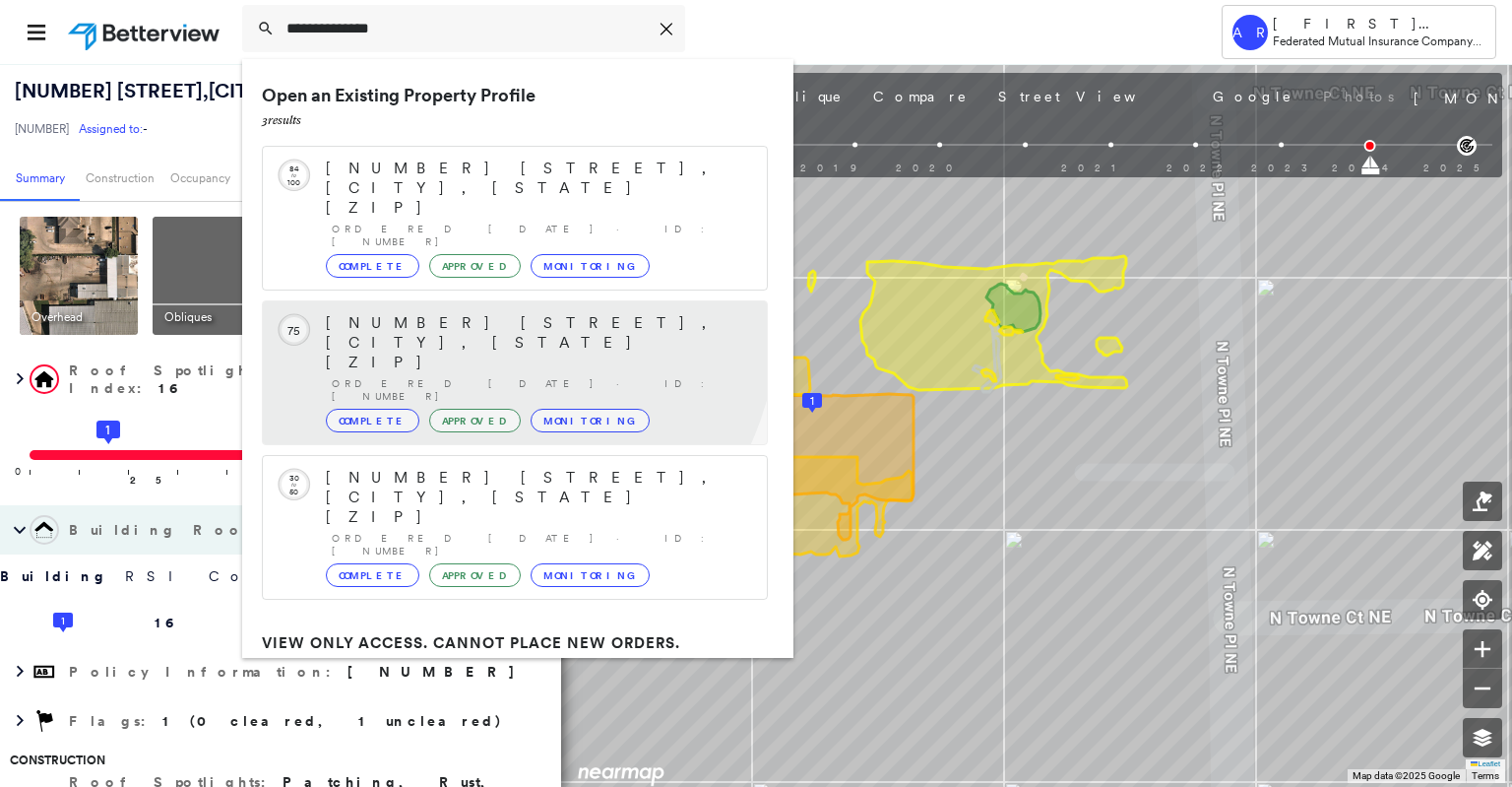 click on "[NUMBER] [STREET], [CITY], [STATE] [ZIP]" at bounding box center [536, 343] 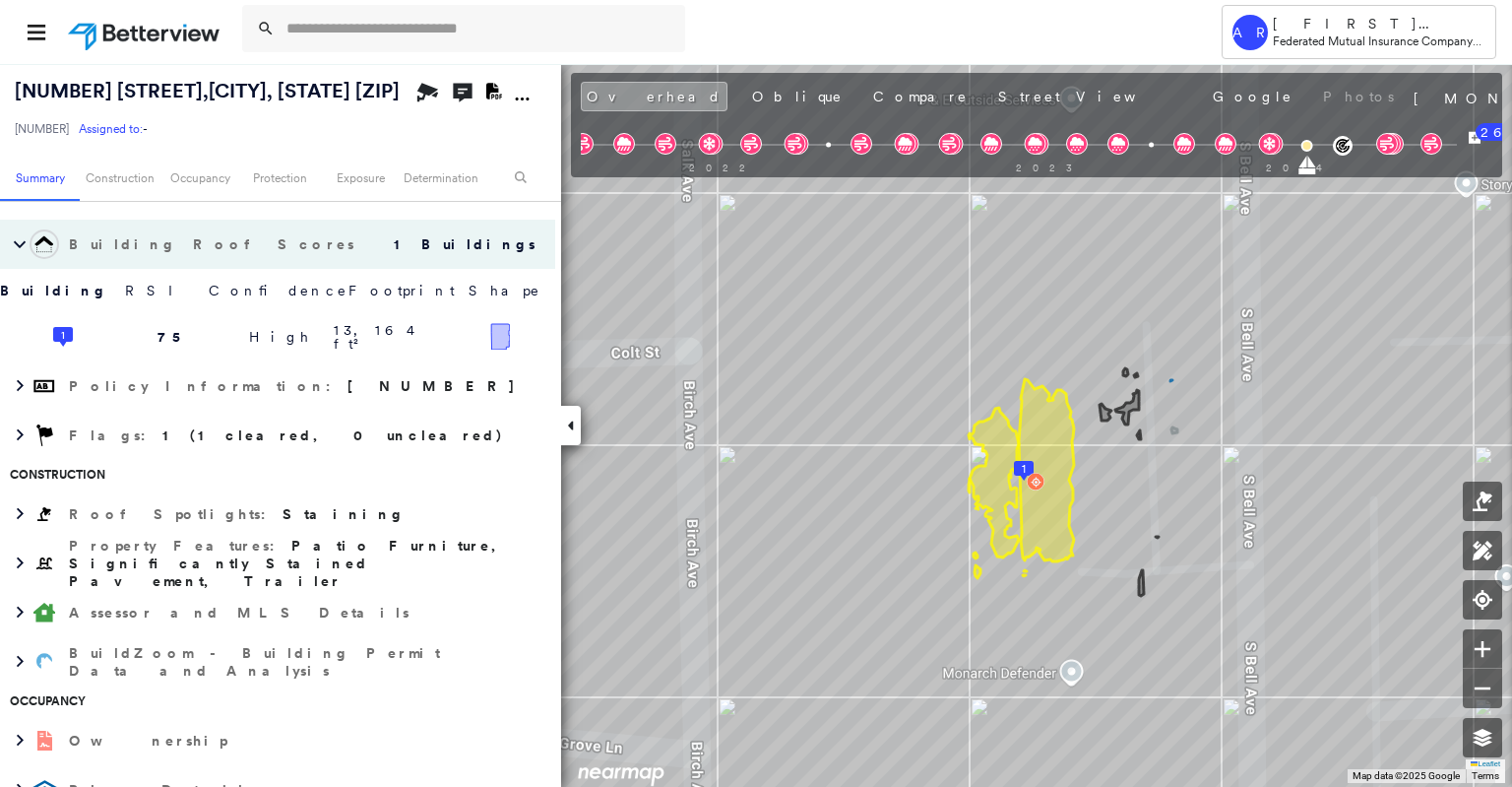 scroll, scrollTop: 292, scrollLeft: 0, axis: vertical 